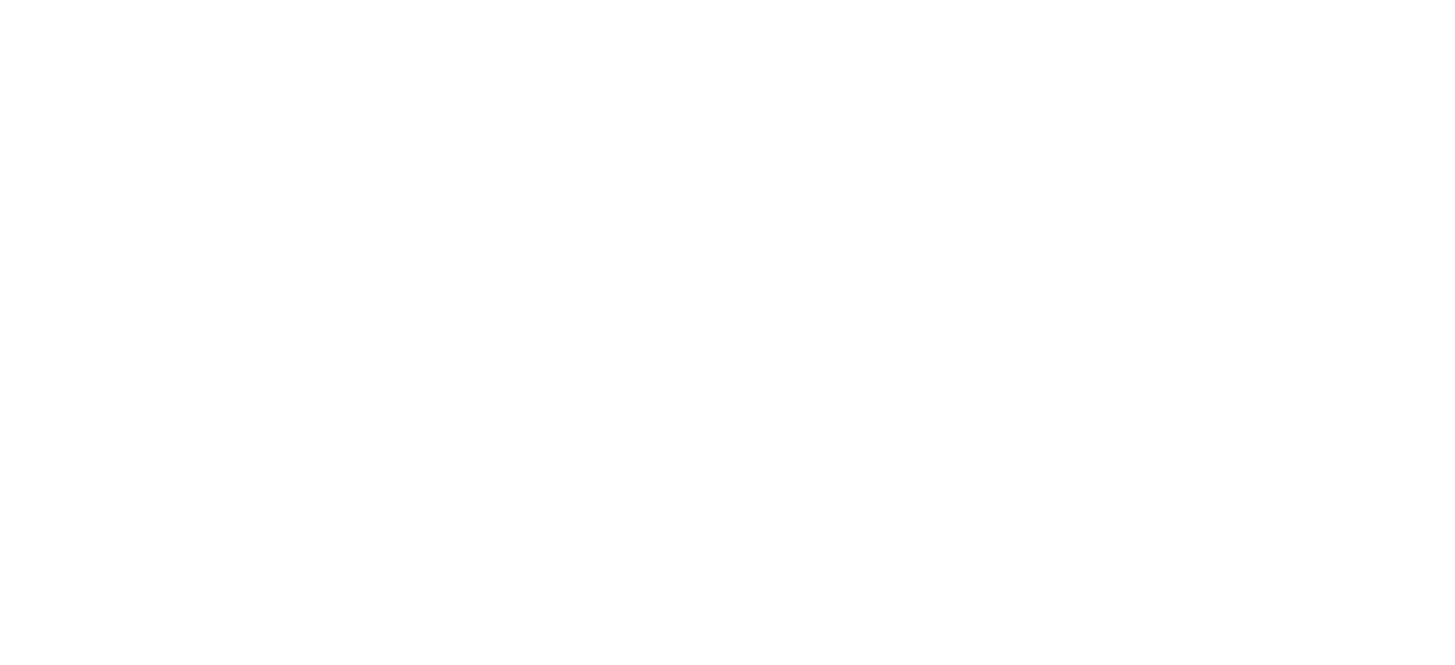 scroll, scrollTop: 0, scrollLeft: 0, axis: both 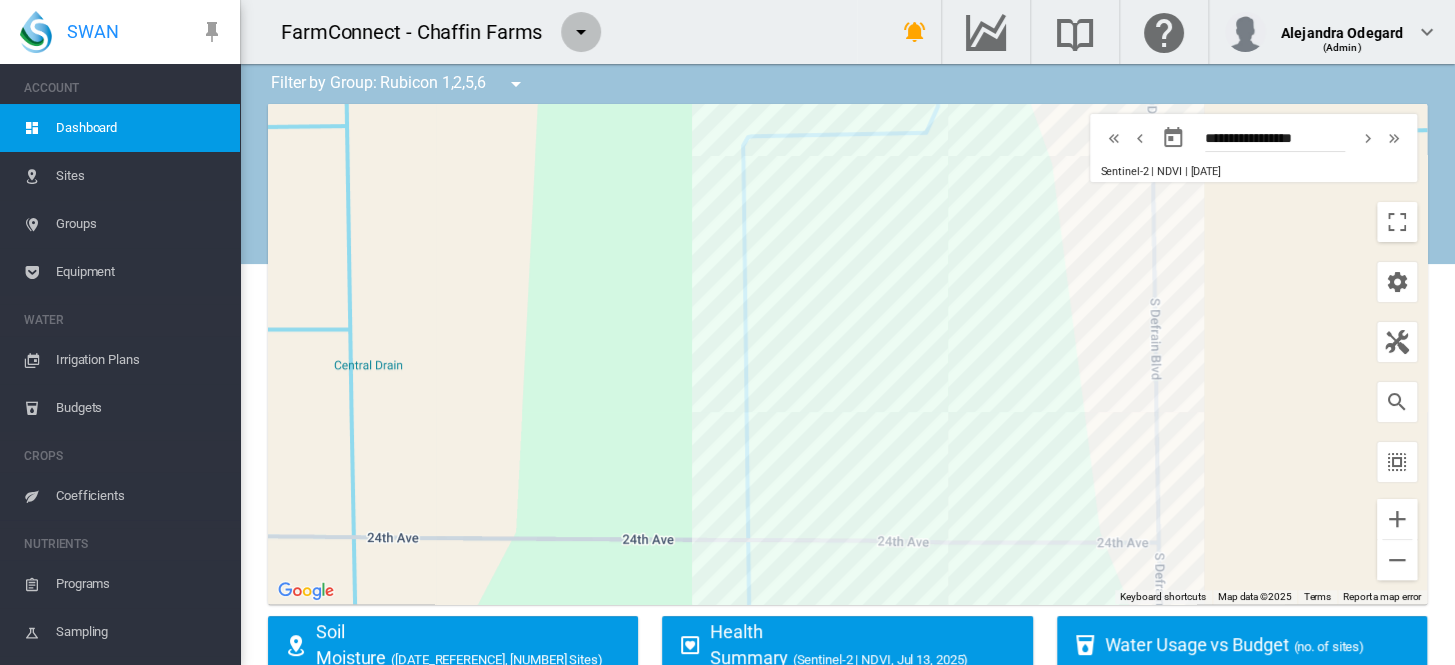 click at bounding box center (581, 32) 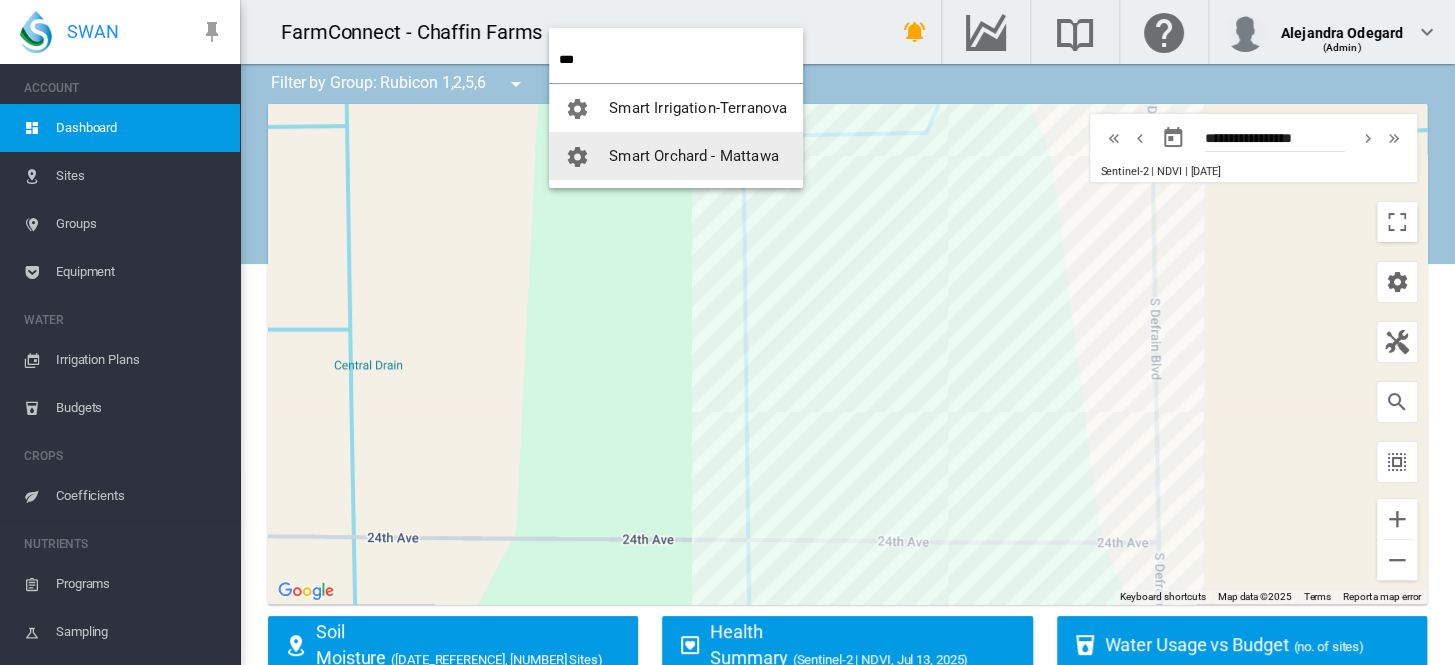 type on "***" 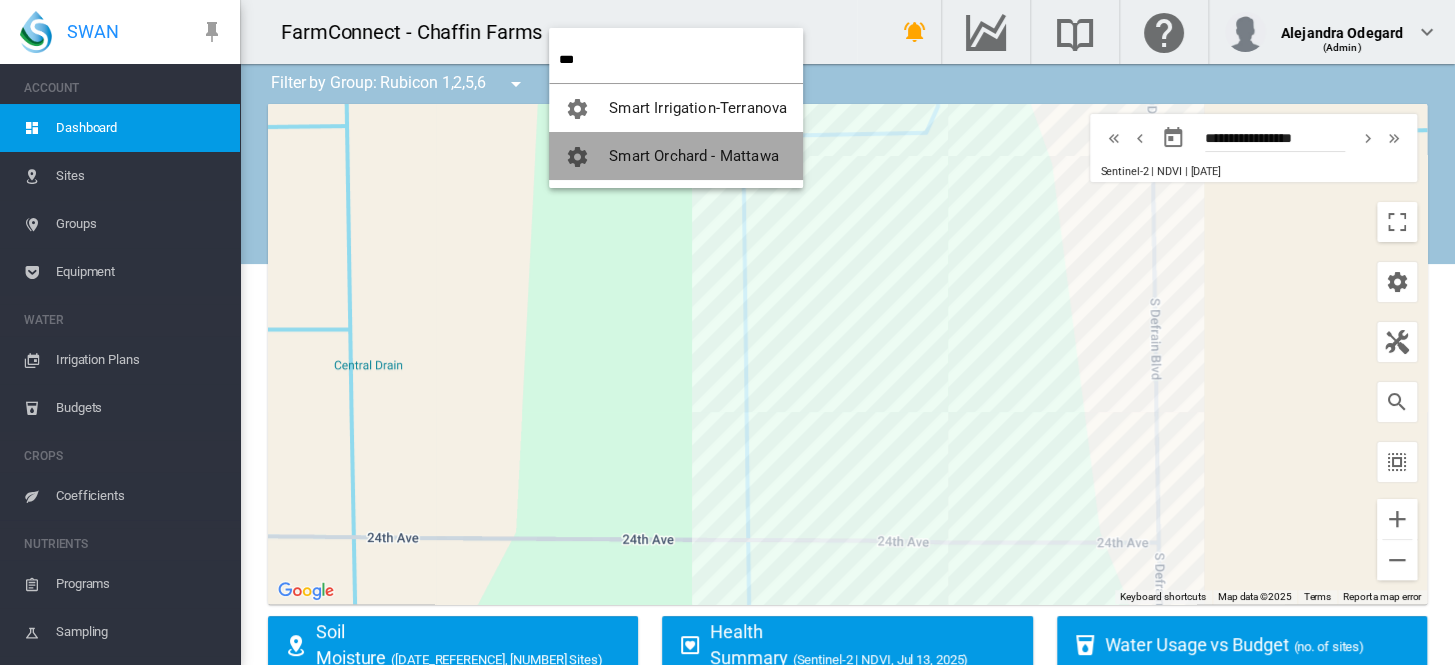 click on "Smart Orchard - Mattawa" at bounding box center [693, 156] 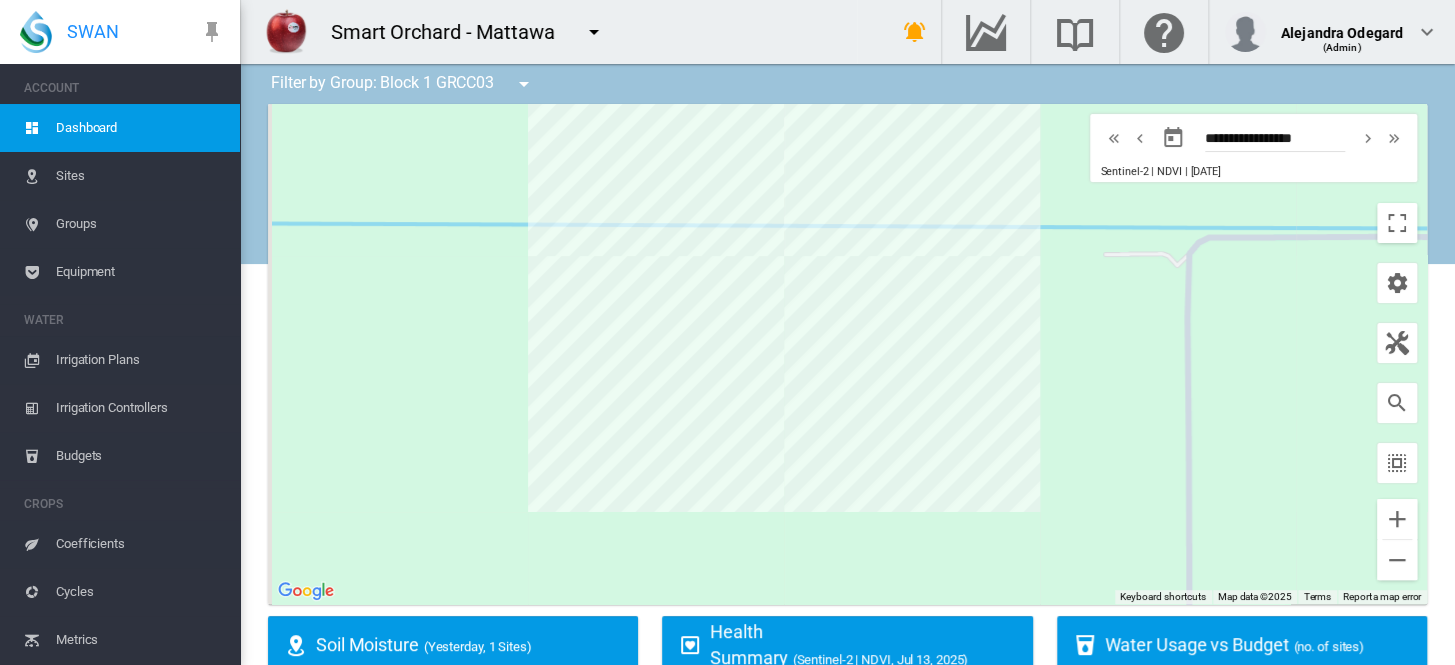 click on "Irrigation Plans" at bounding box center (140, 360) 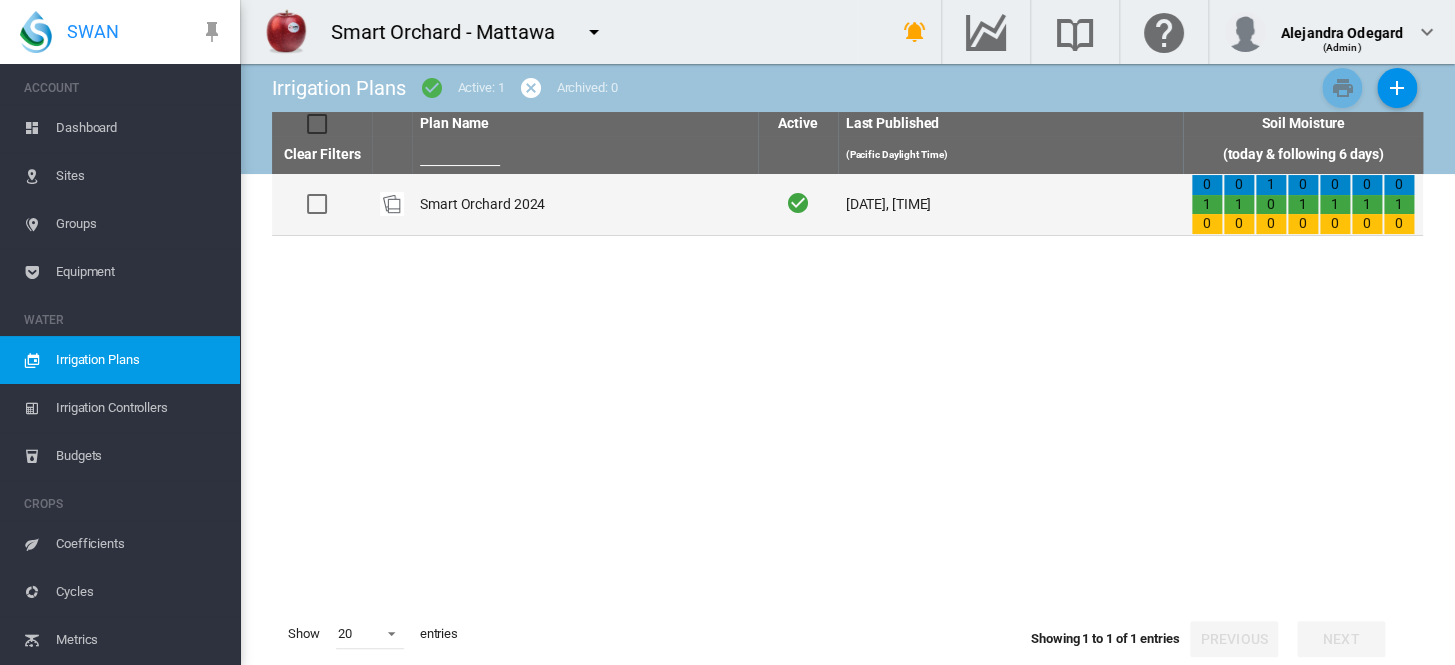 click on "Smart Orchard 2024" at bounding box center [585, 204] 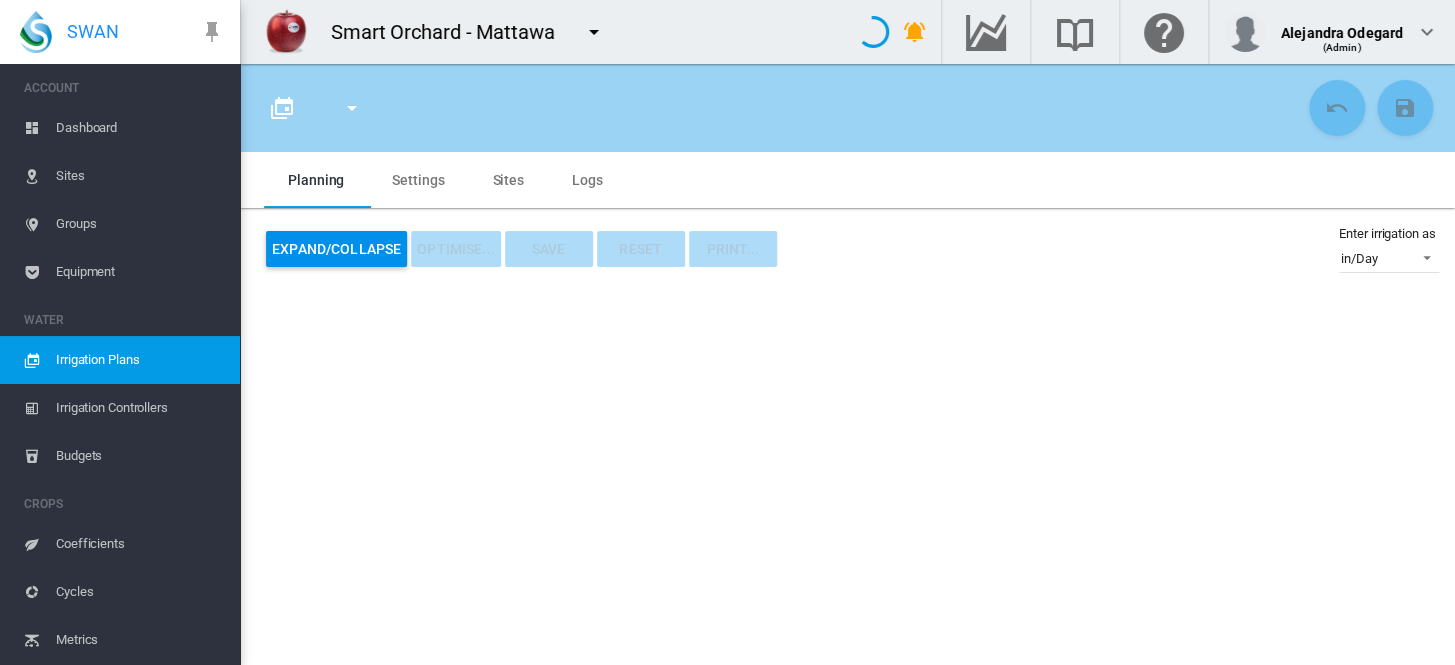 type on "**********" 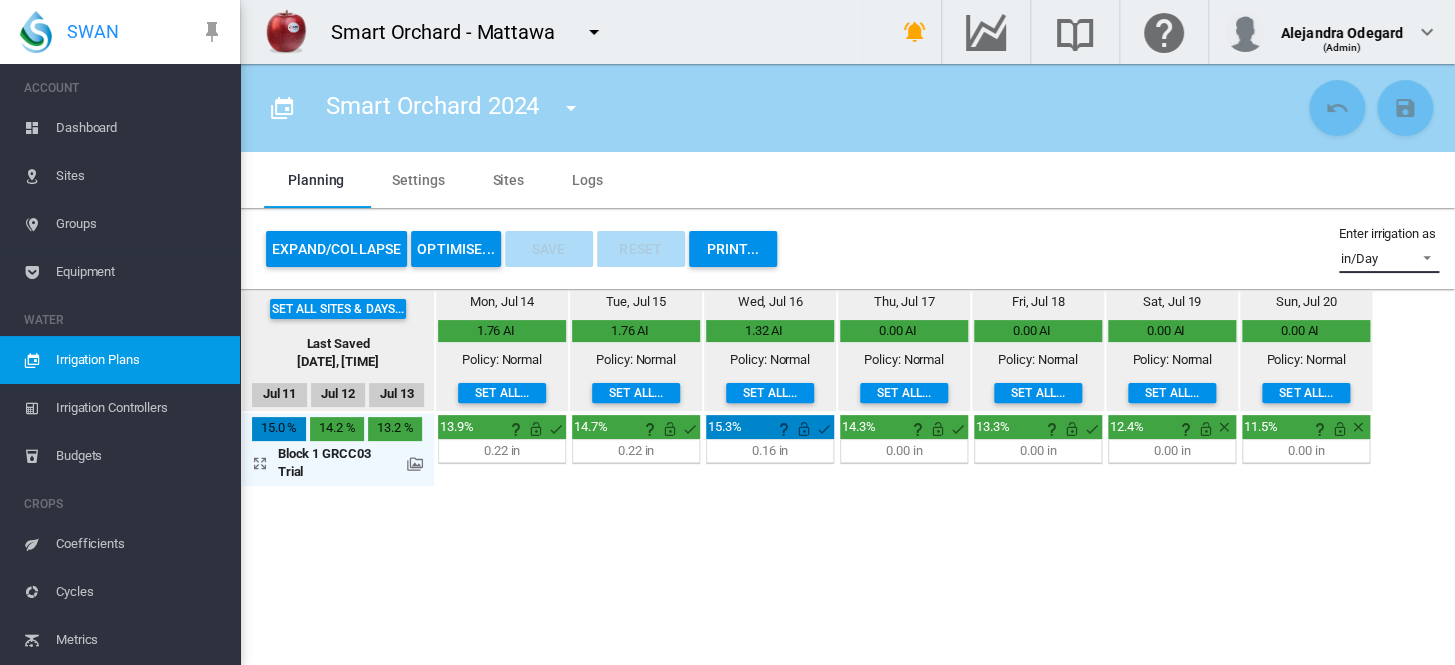 click on "in/Day" at bounding box center [1389, 258] 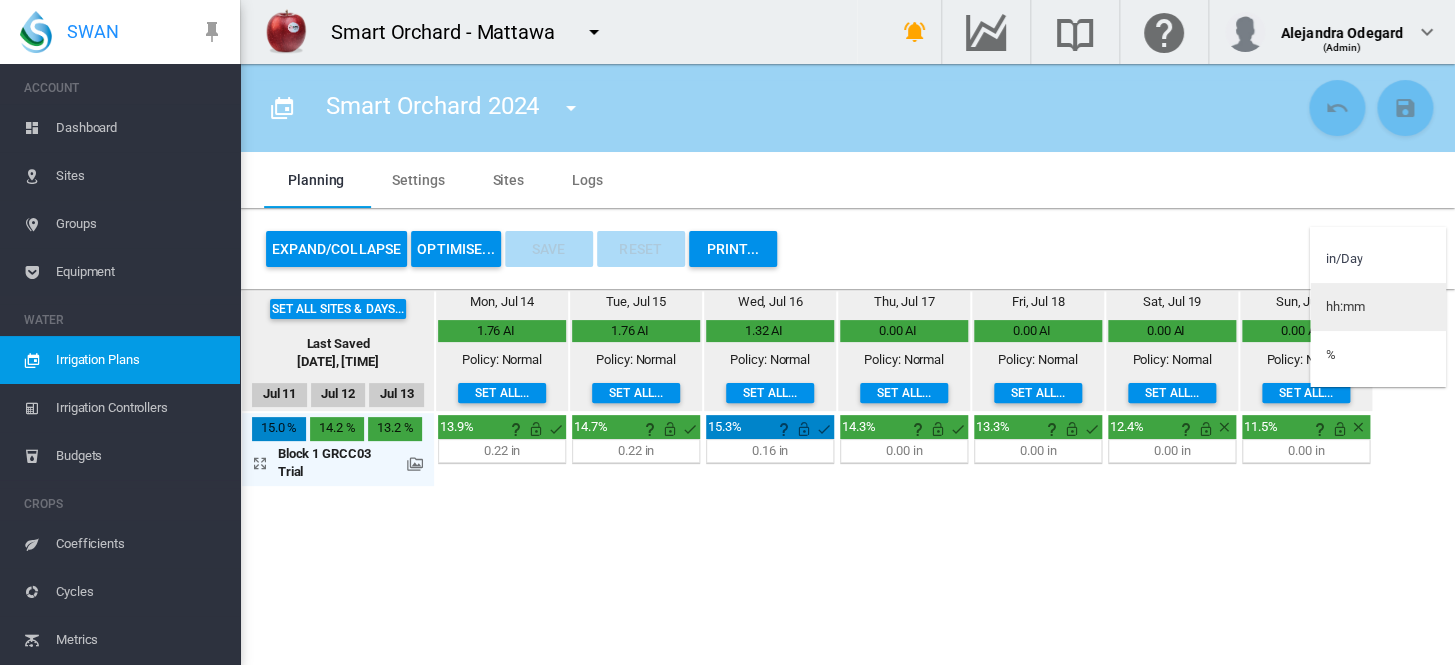 click on "hh:mm" at bounding box center (1345, 307) 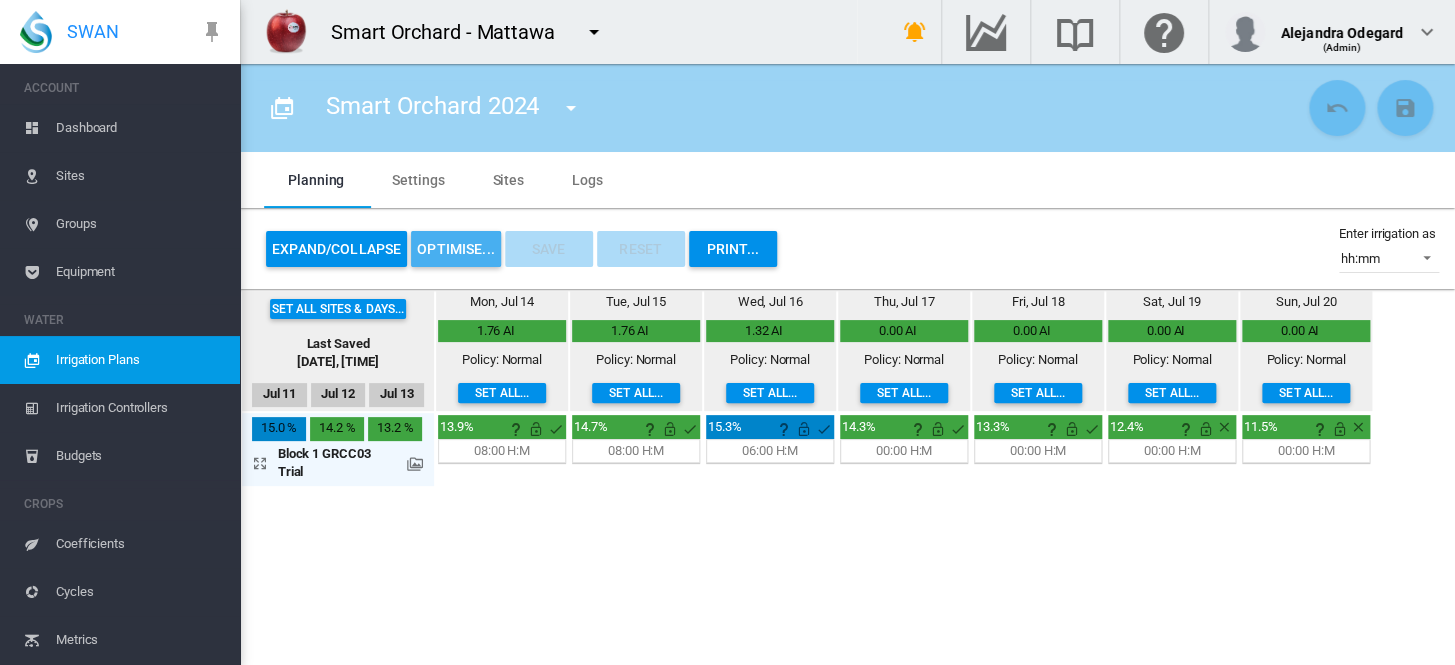 click on "OPTIMISE..." at bounding box center (456, 249) 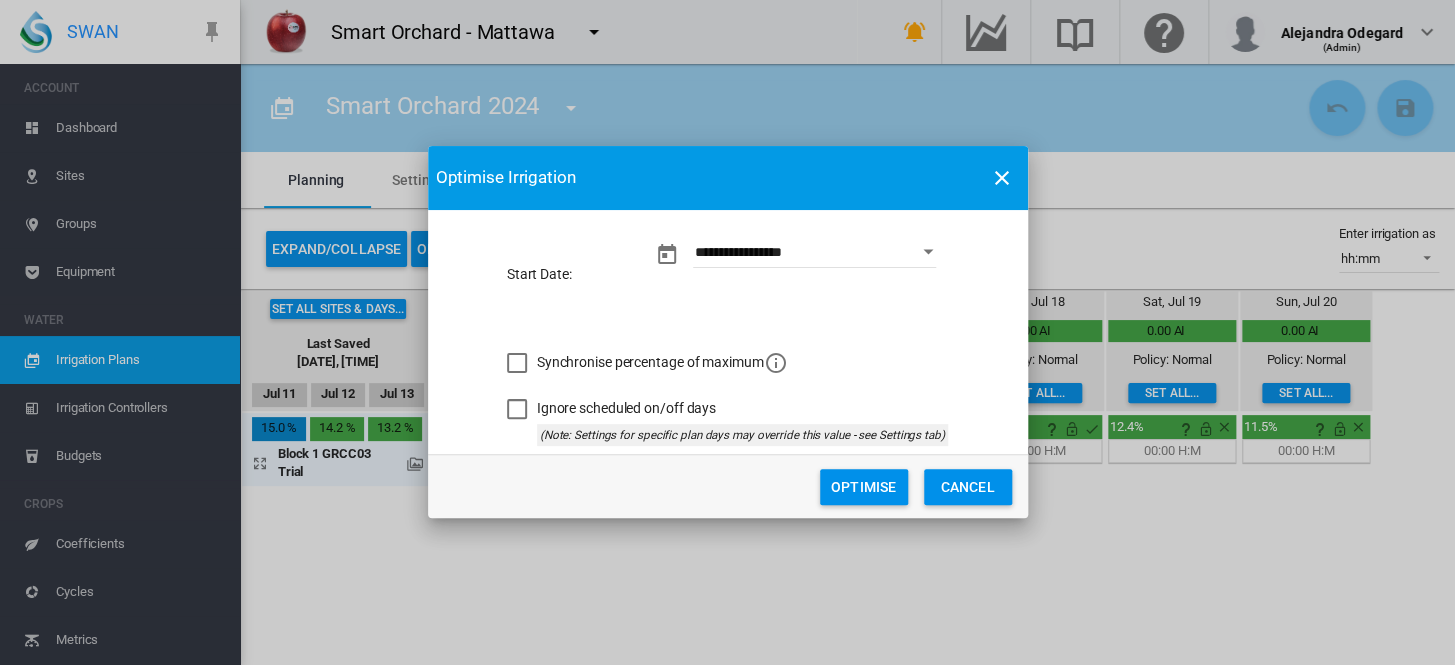 click on "**********" at bounding box center [814, 253] 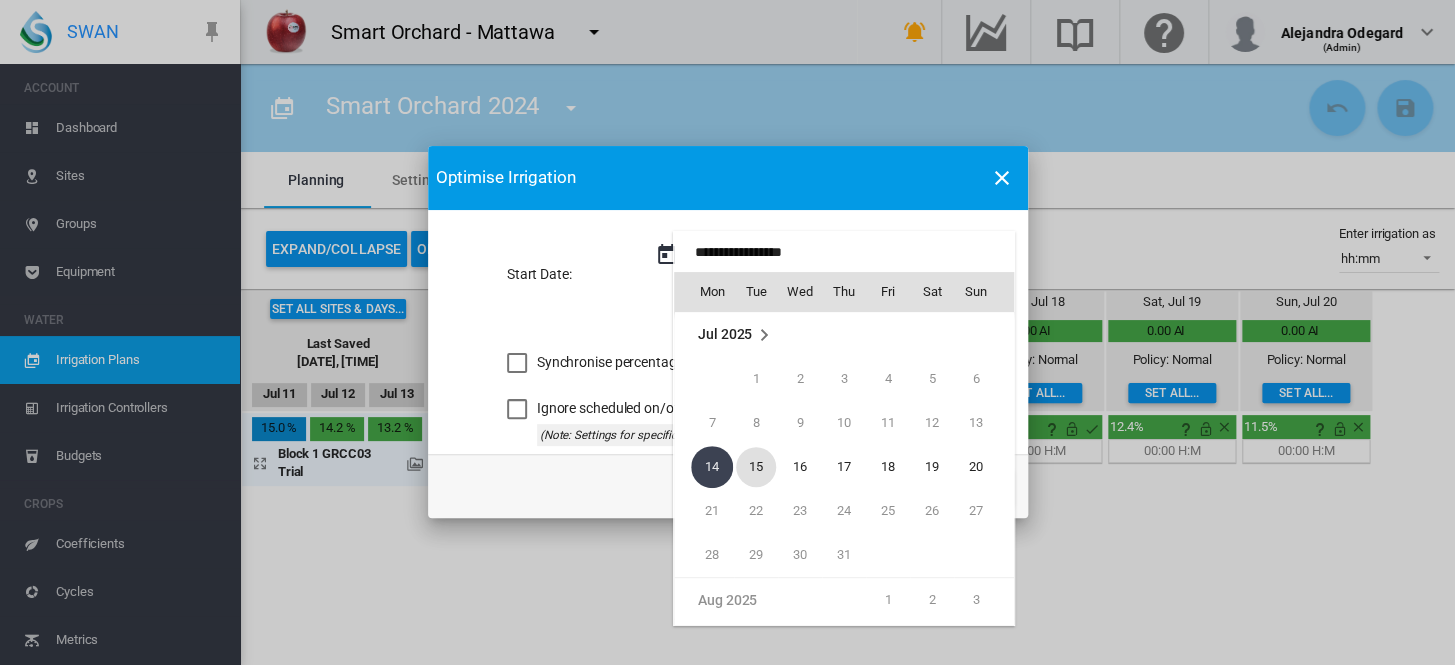 click on "15" at bounding box center (756, 467) 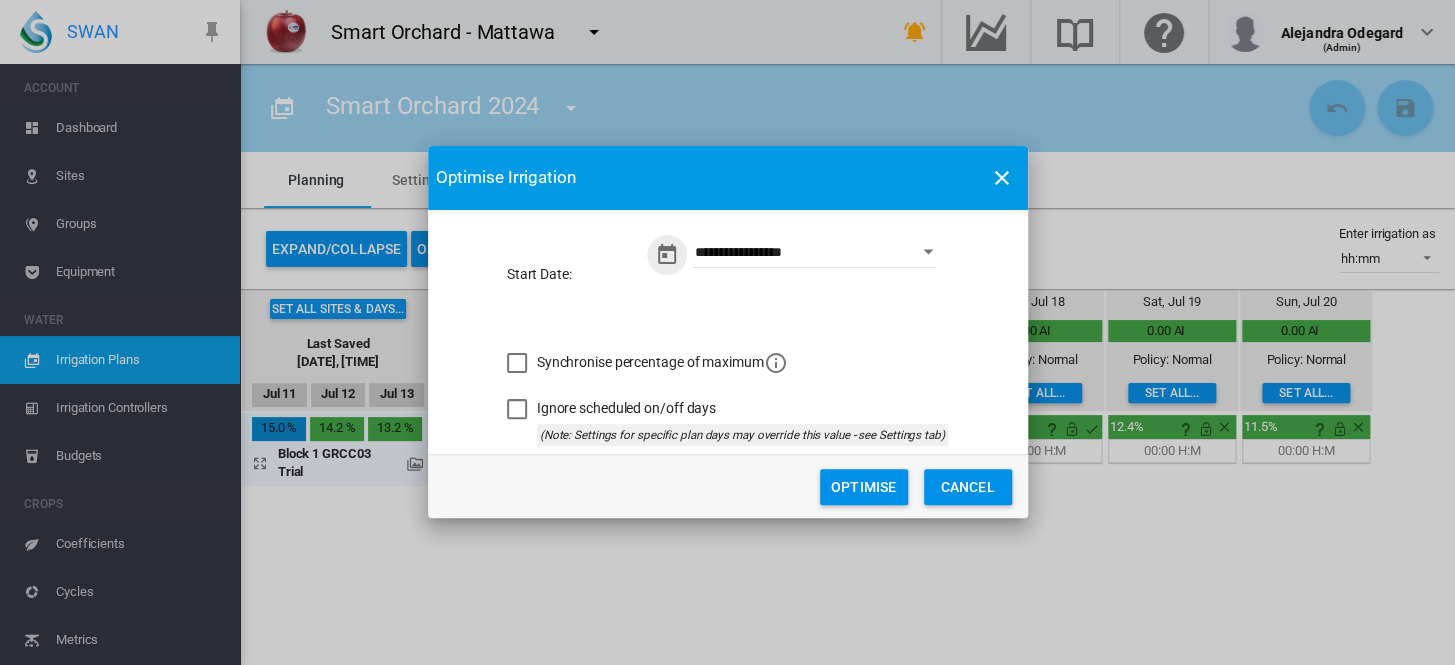 click on "Optimise" 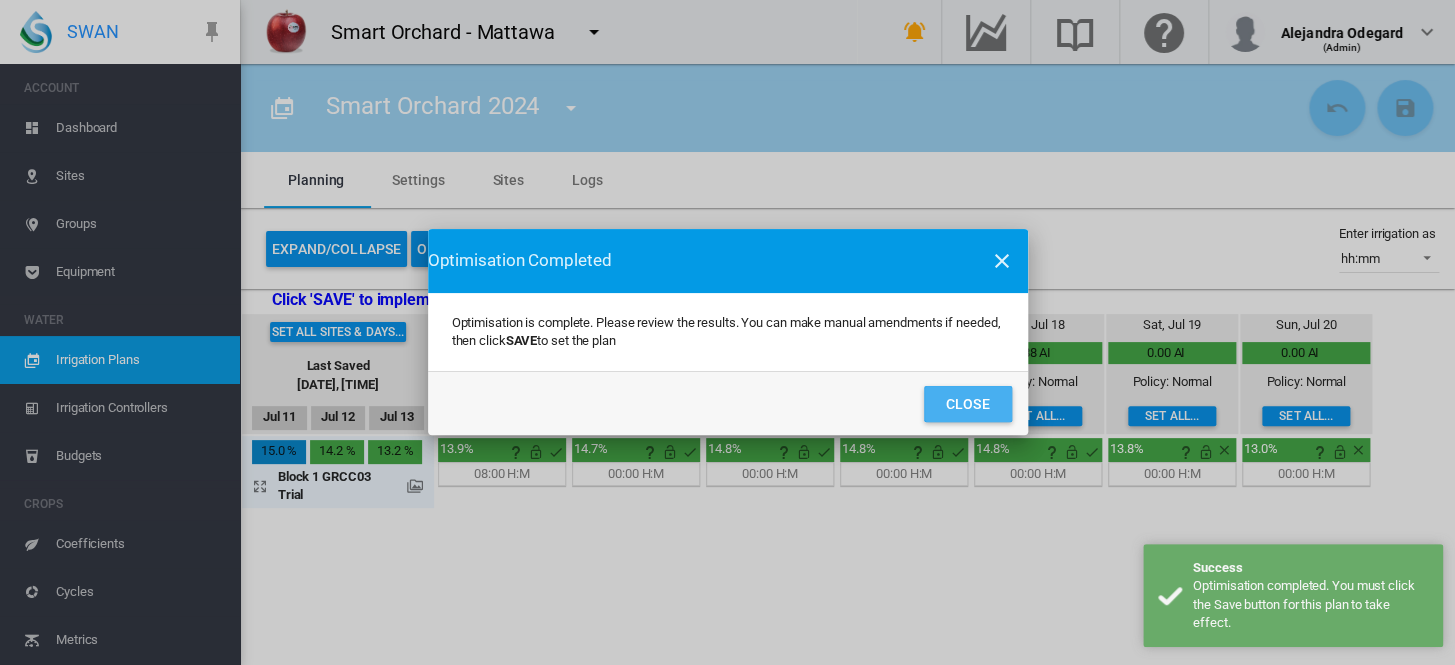 click on "Close" 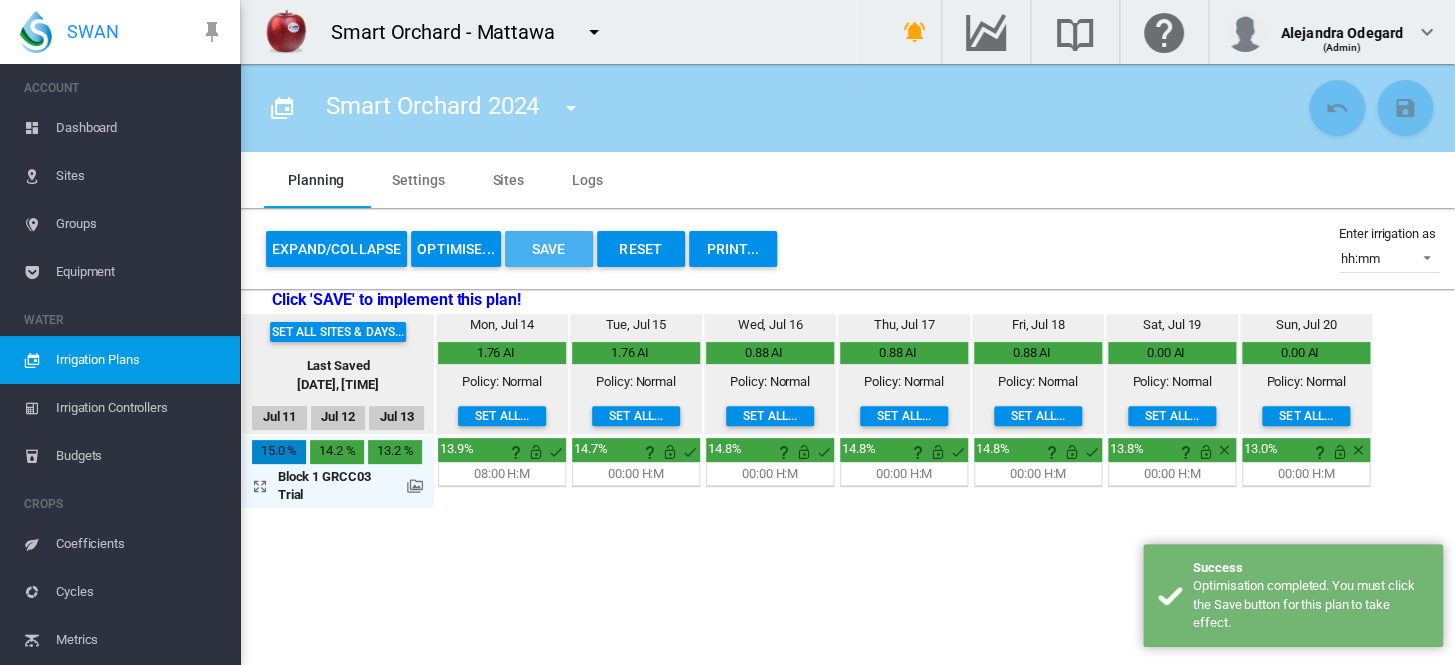 click on "Save" at bounding box center (549, 249) 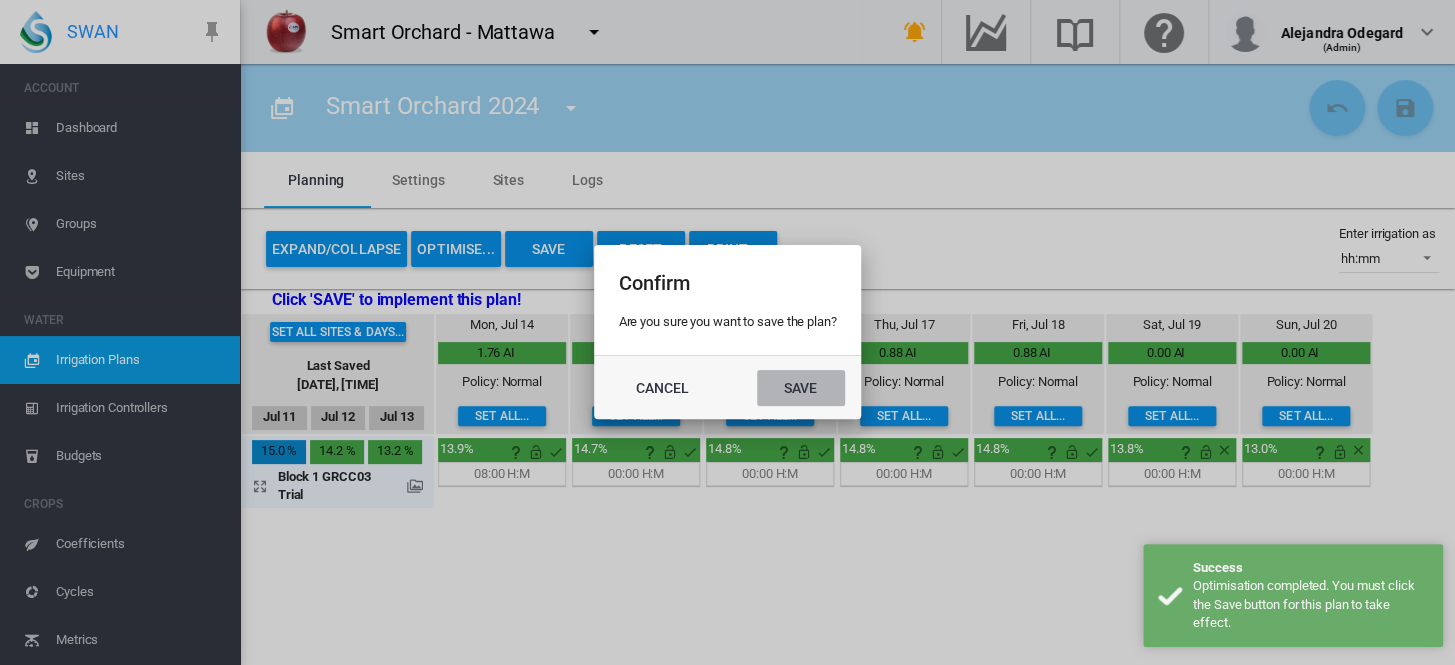 click on "Save" 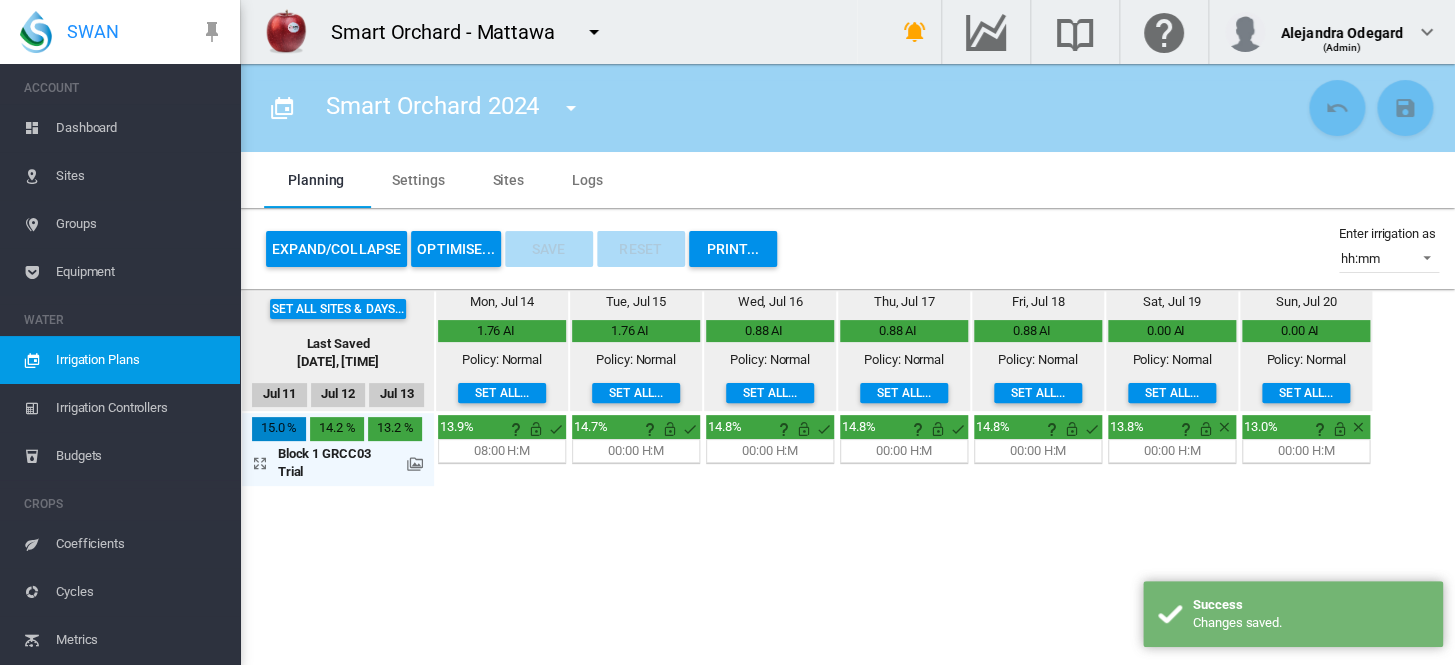 click on "Irrigation Controllers" at bounding box center [140, 408] 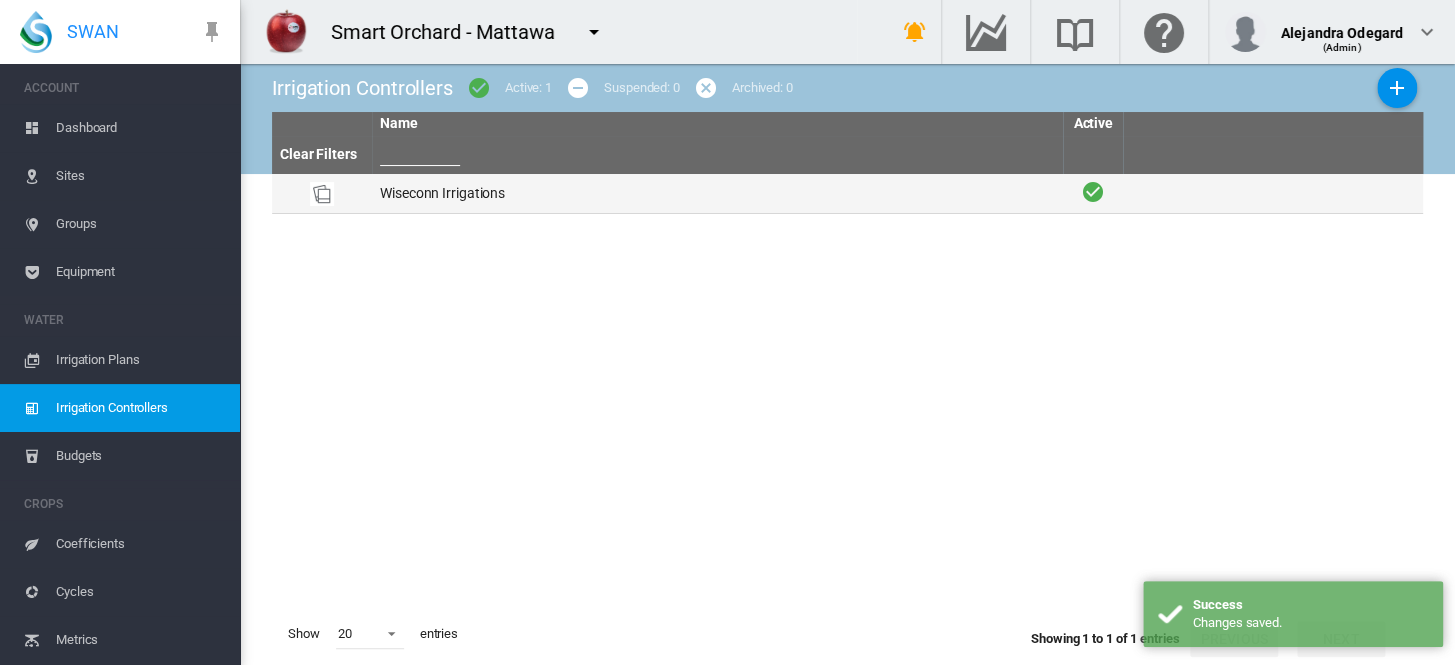 click on "Wiseconn Irrigations" at bounding box center (717, 193) 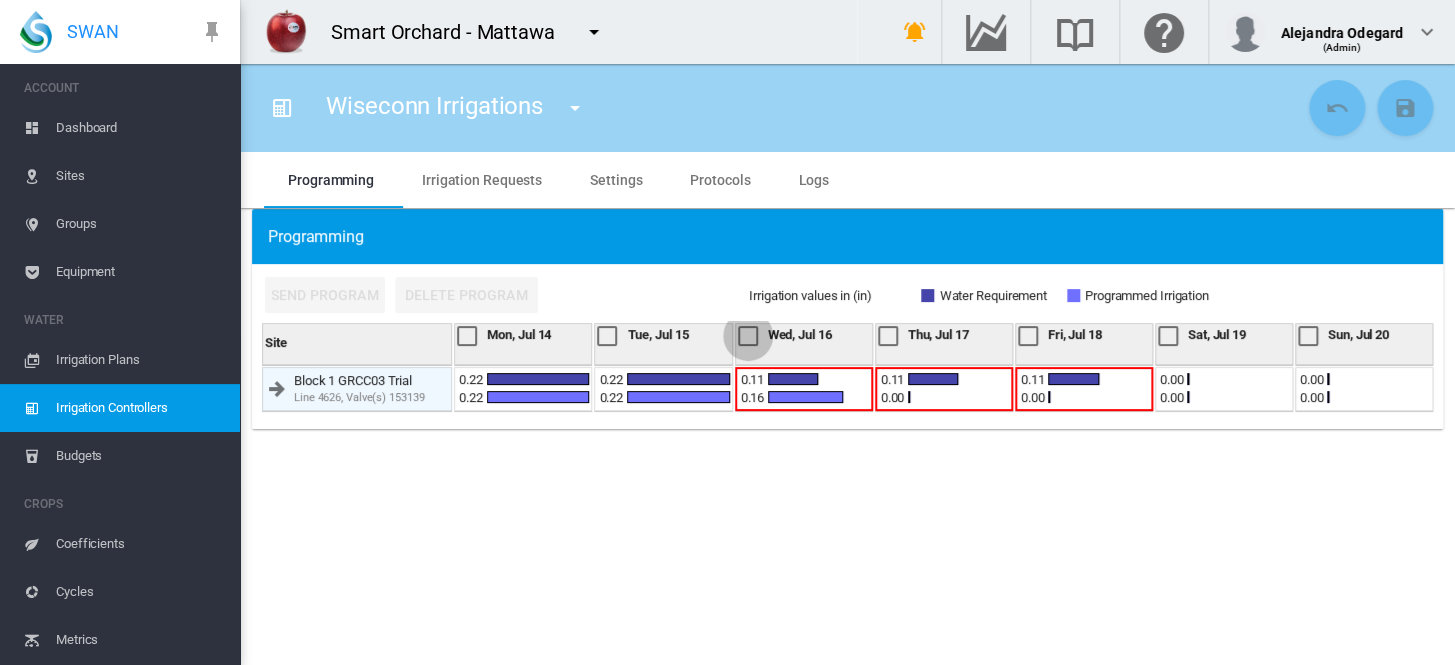 click at bounding box center [748, 336] 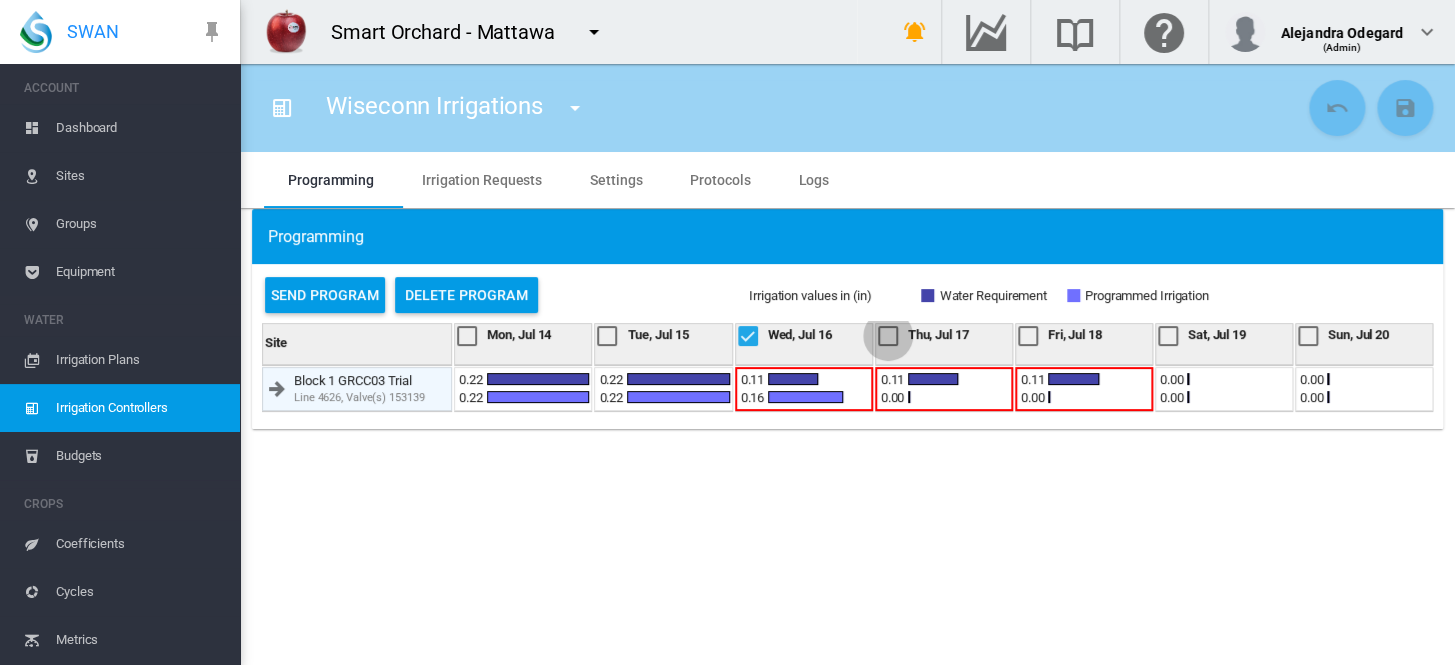 click at bounding box center [888, 336] 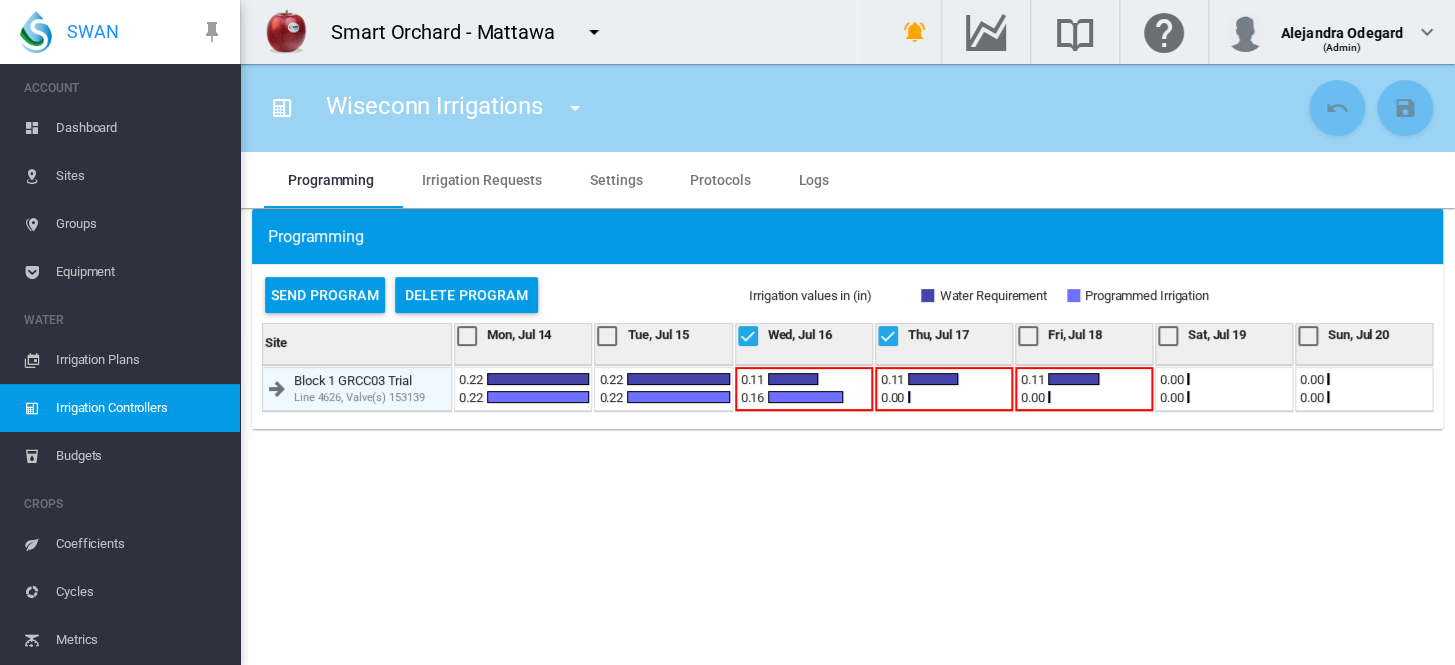 click at bounding box center [1028, 336] 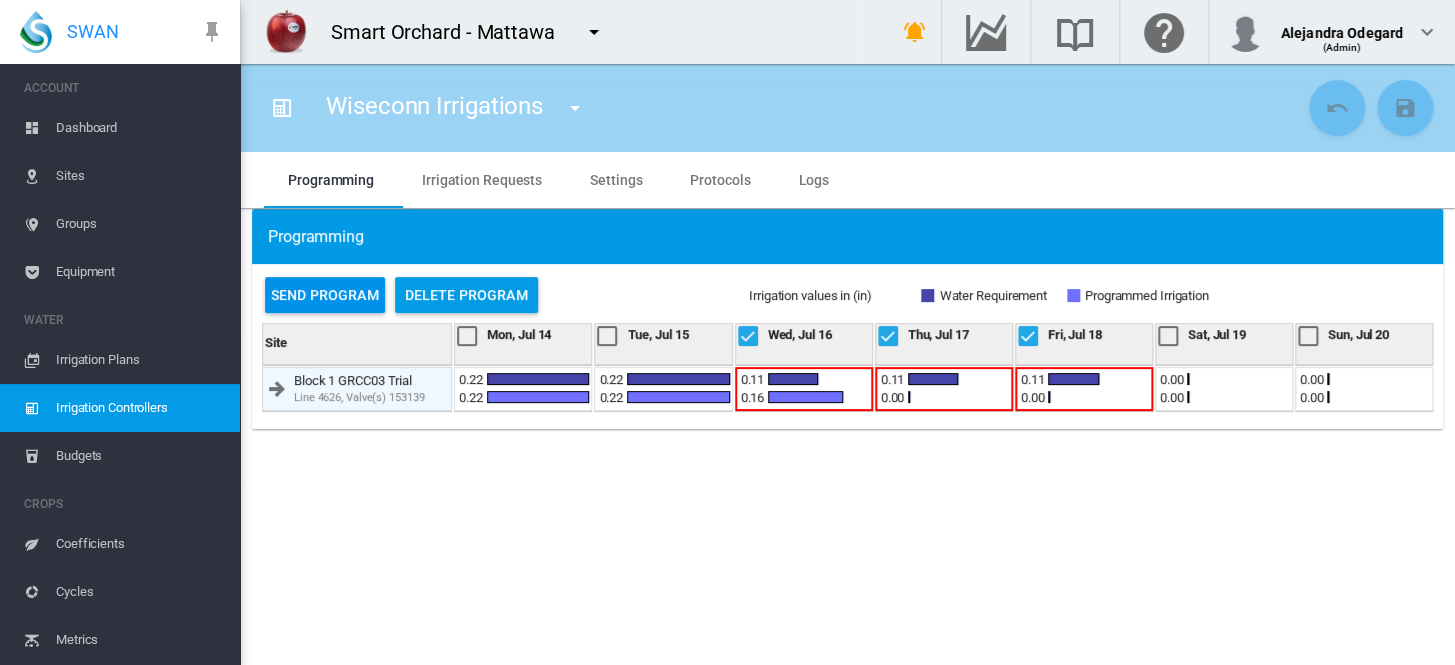 click on "Send Program" at bounding box center [325, 295] 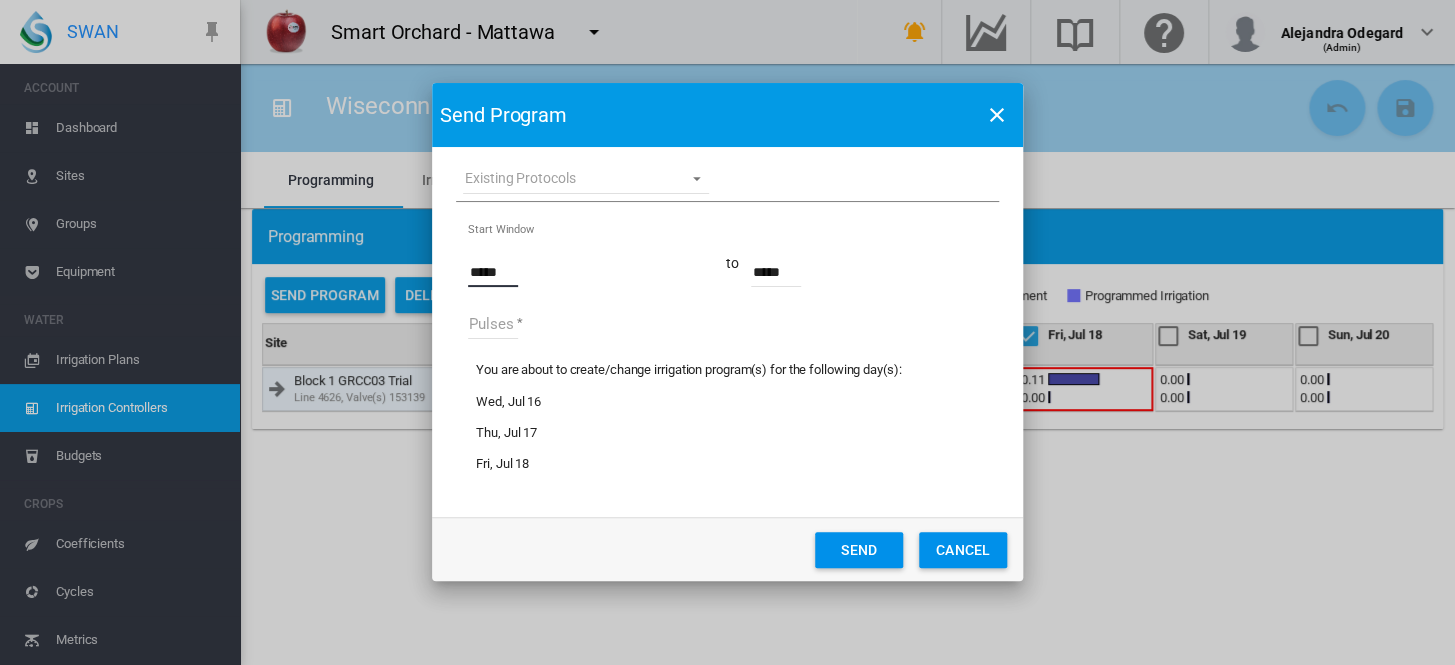 click on "*****" at bounding box center [493, 272] 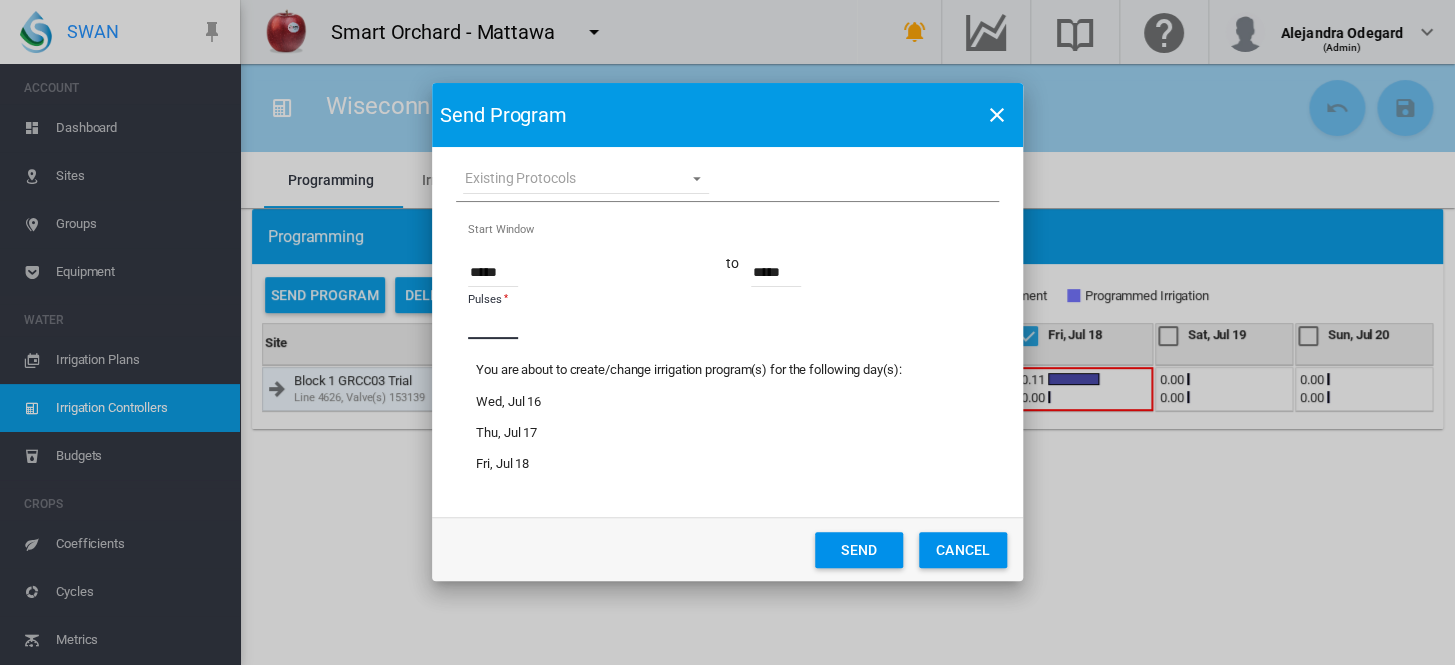 type on "*" 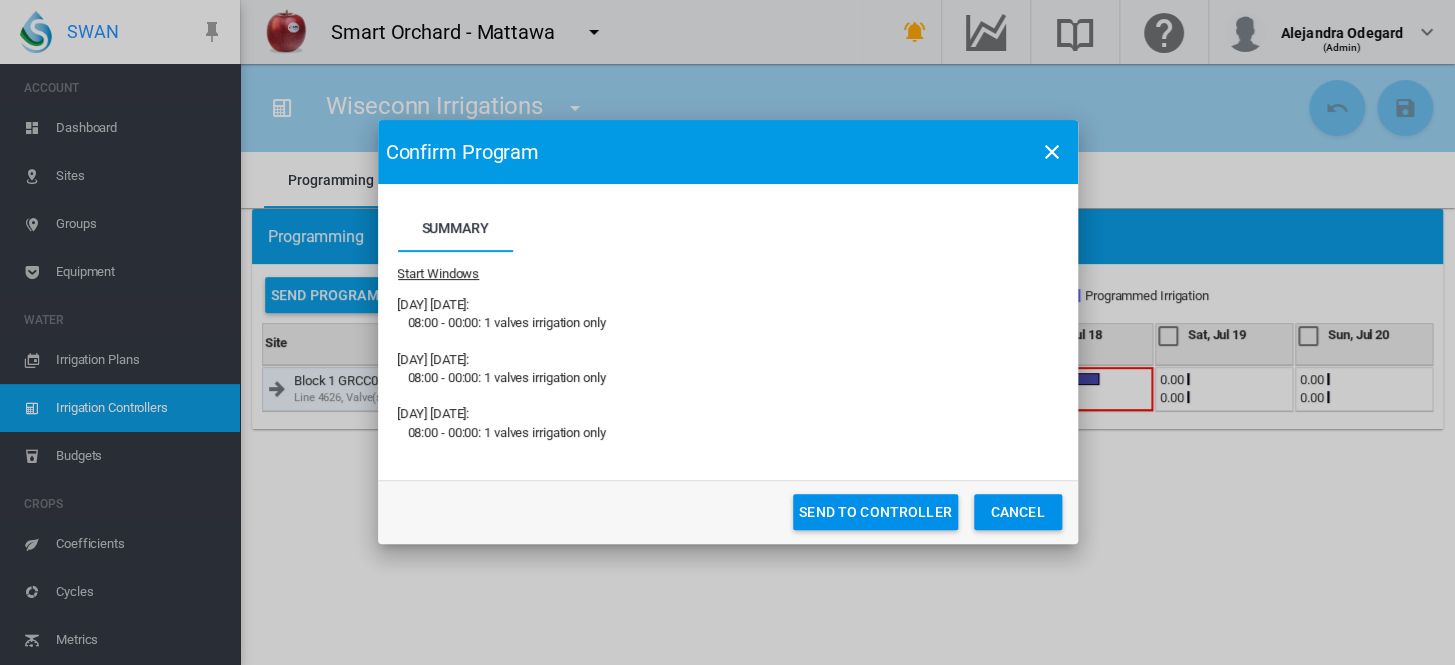 click on "Send To Controller" 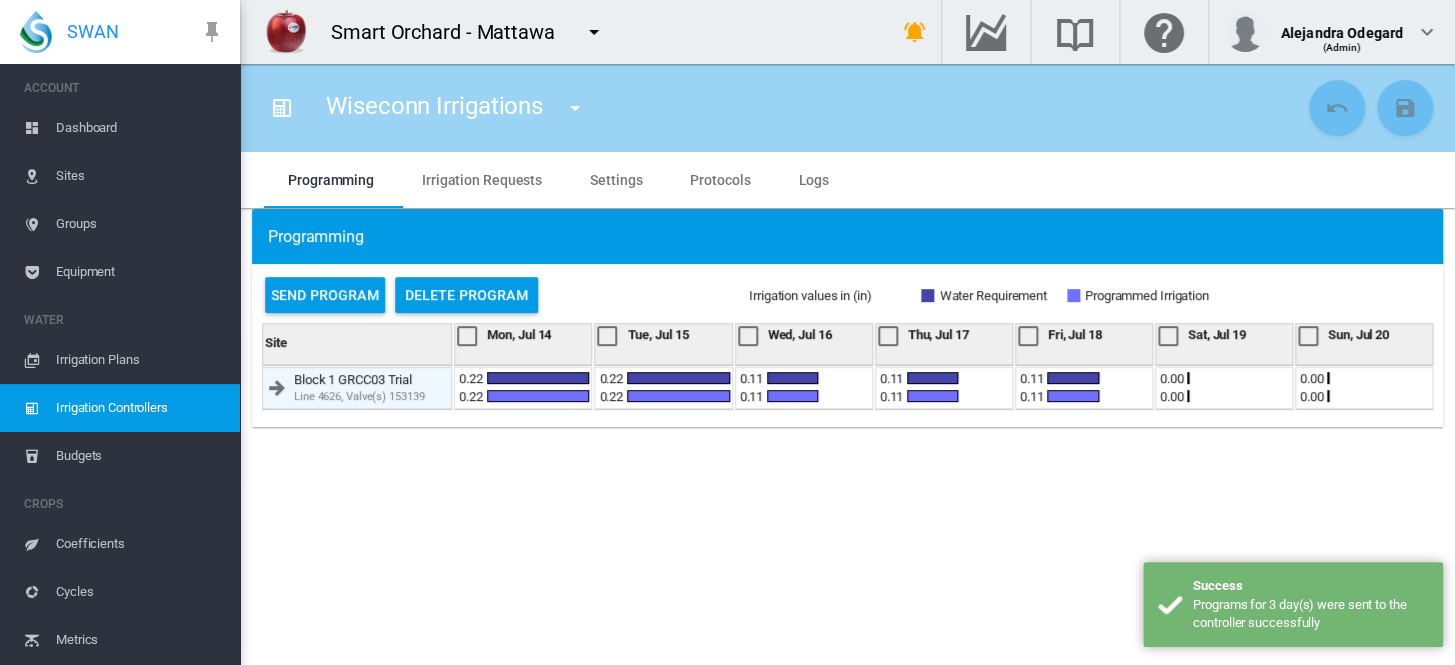 click on "Sites" at bounding box center [140, 176] 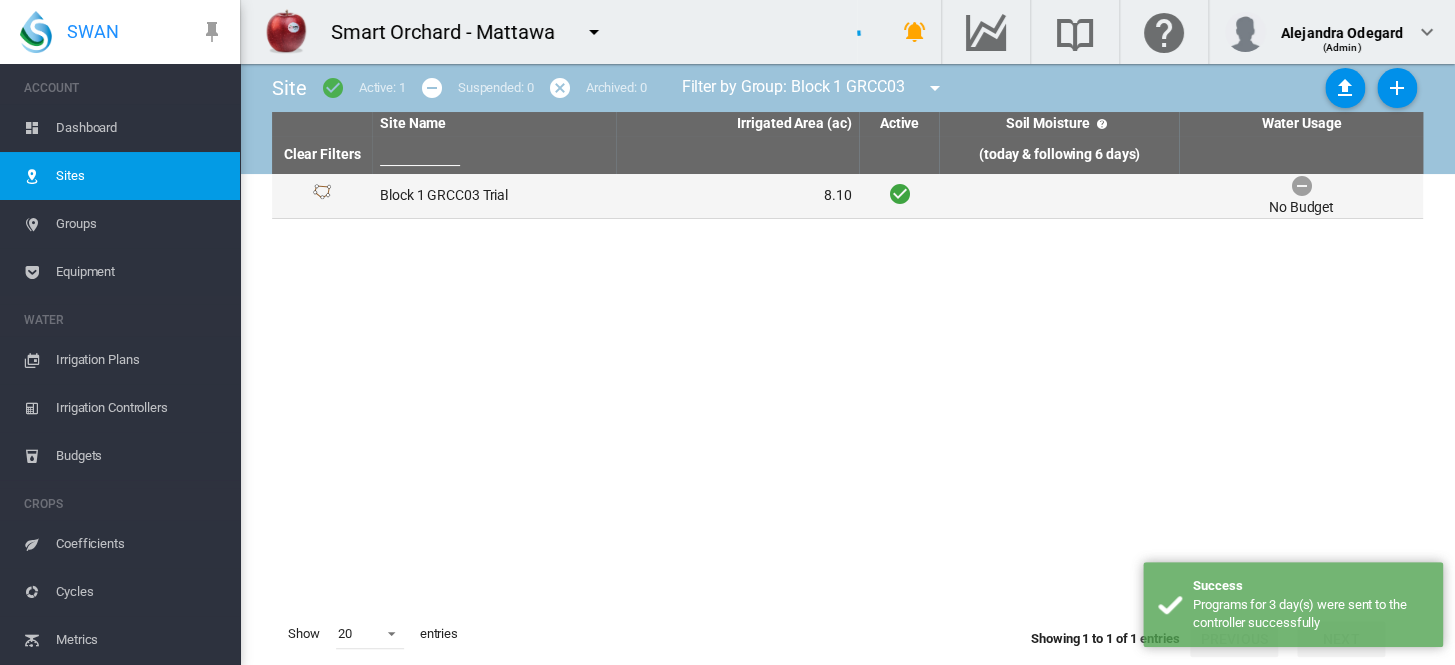 click on "Block 1 GRCC03 Trial" at bounding box center [494, 196] 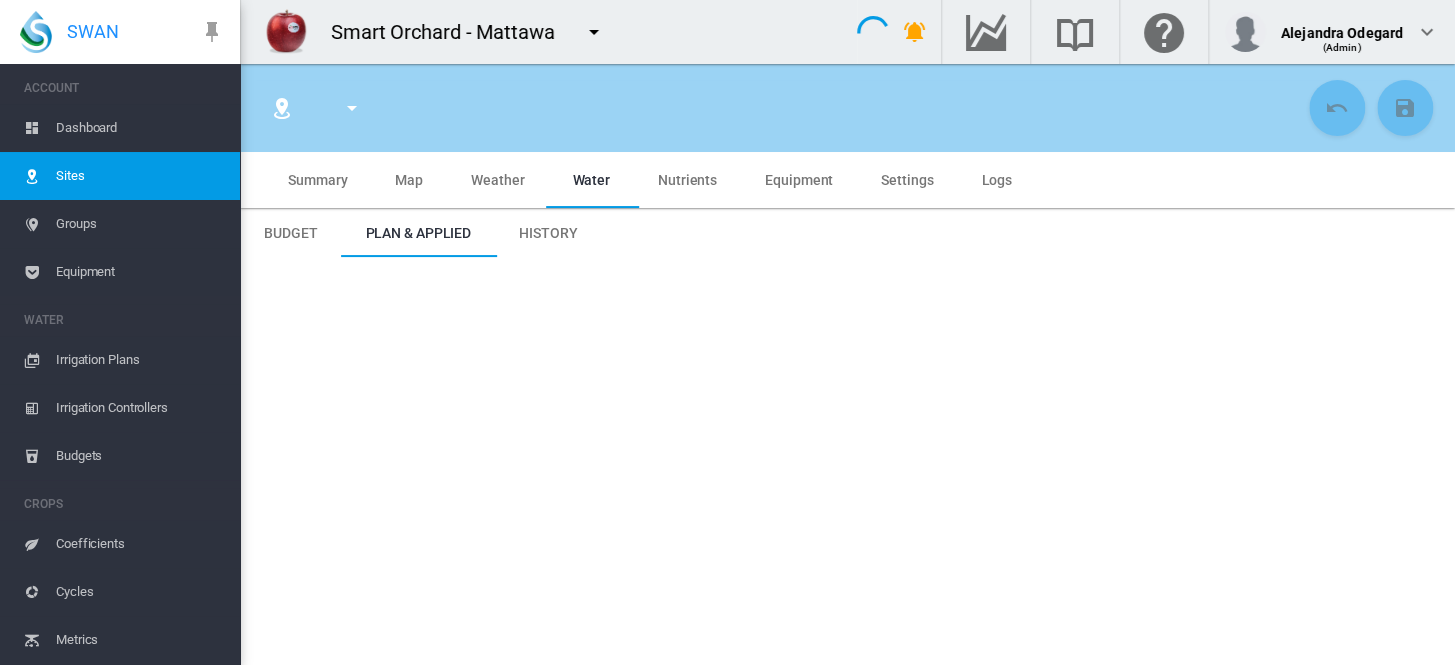 type on "****" 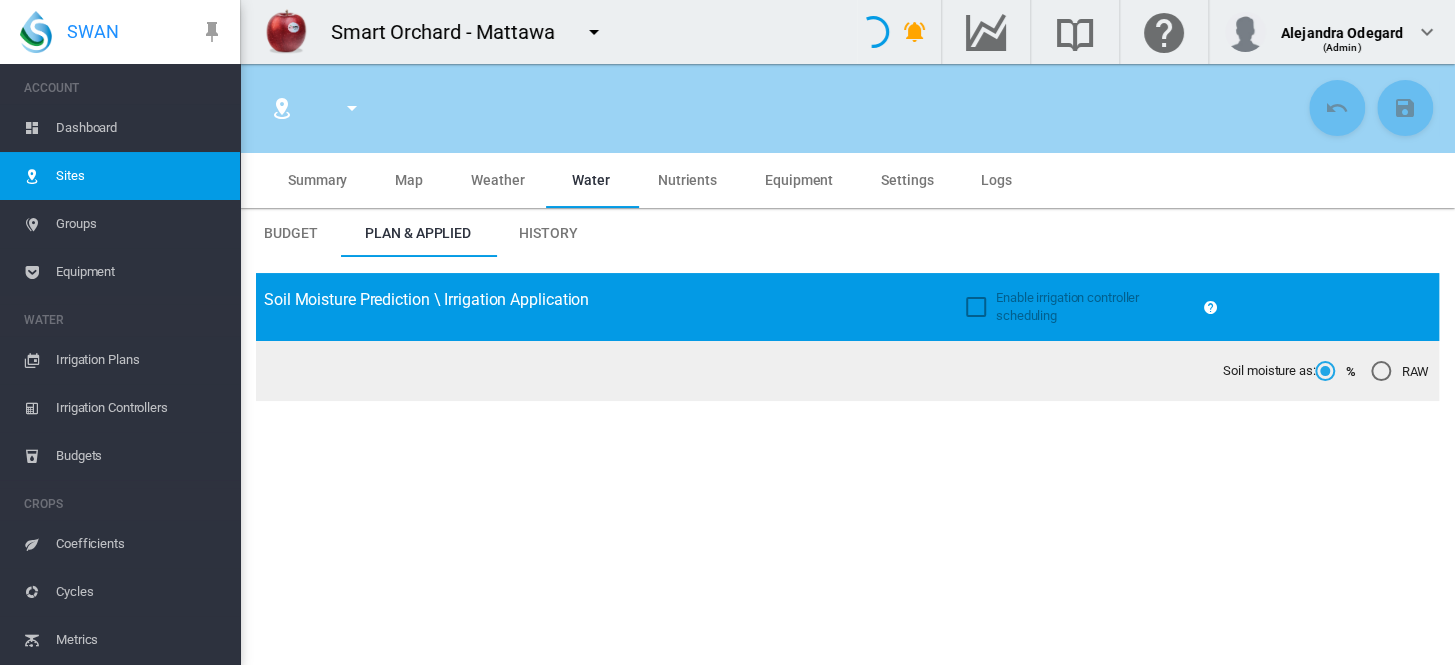 type on "**********" 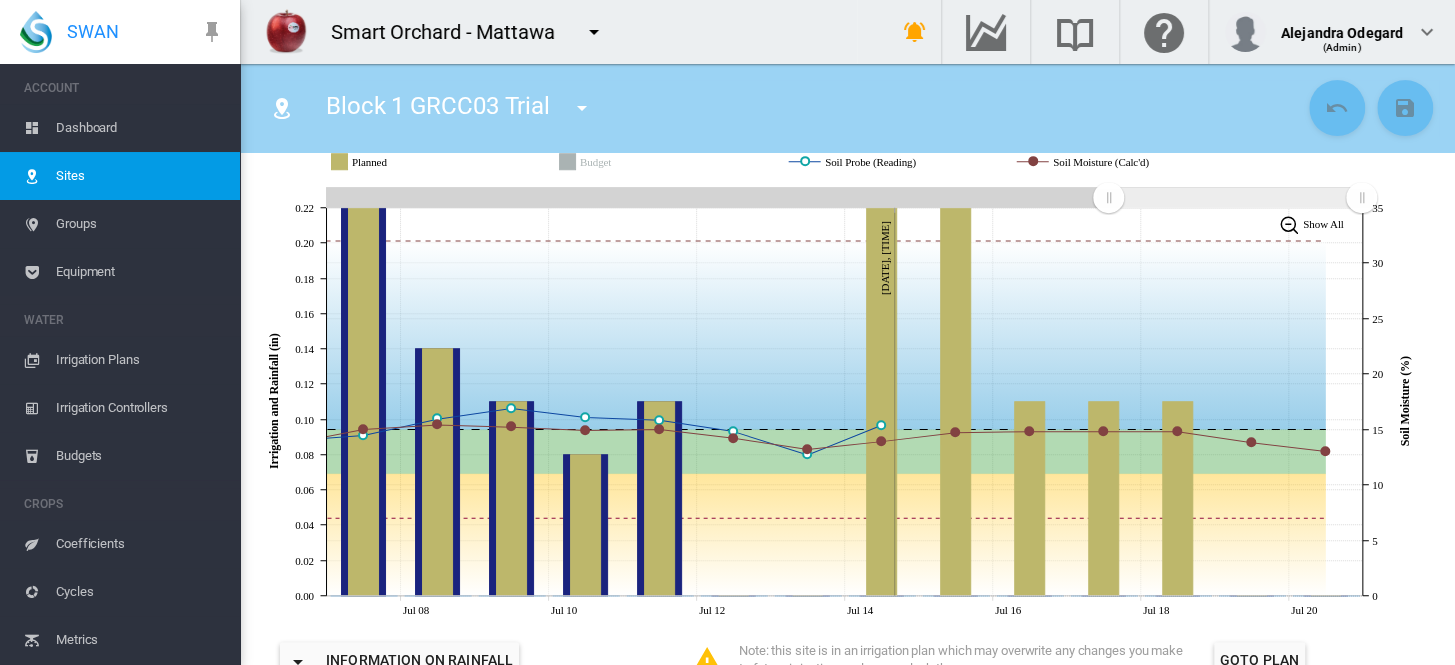 scroll, scrollTop: 322, scrollLeft: 0, axis: vertical 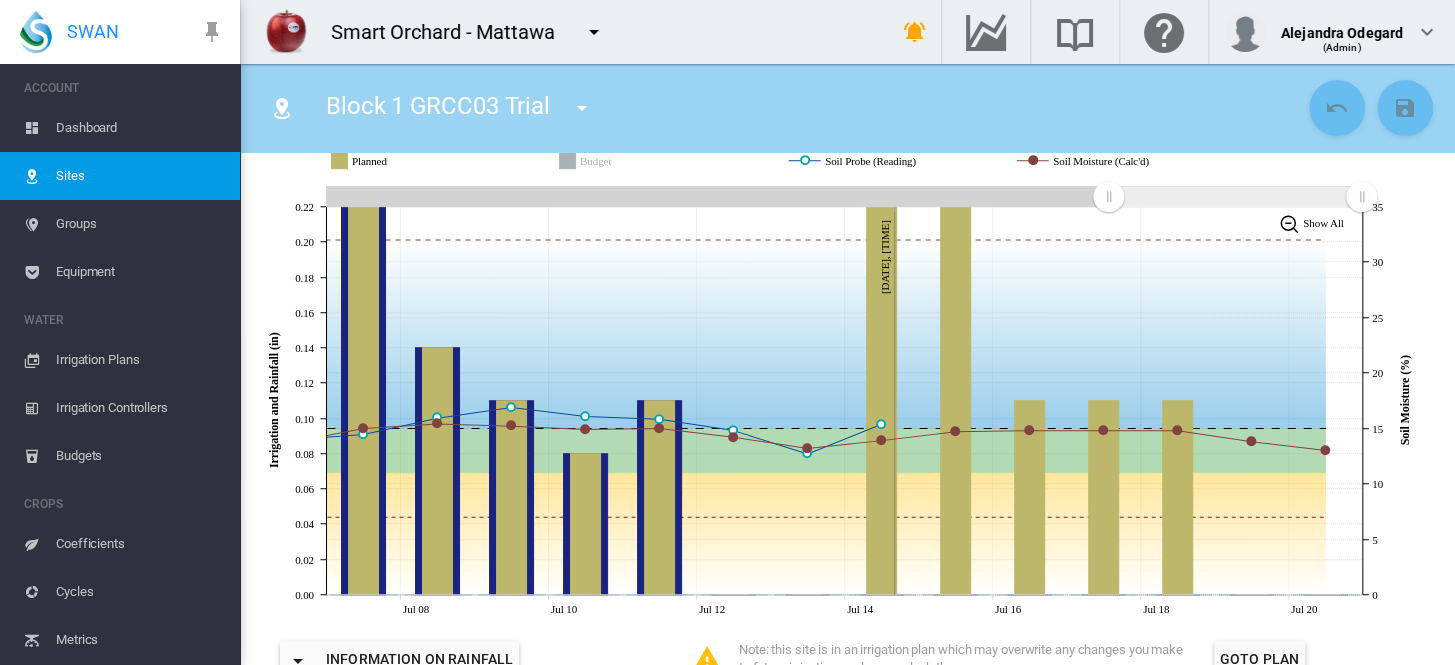 click on "Dashboard" at bounding box center [140, 128] 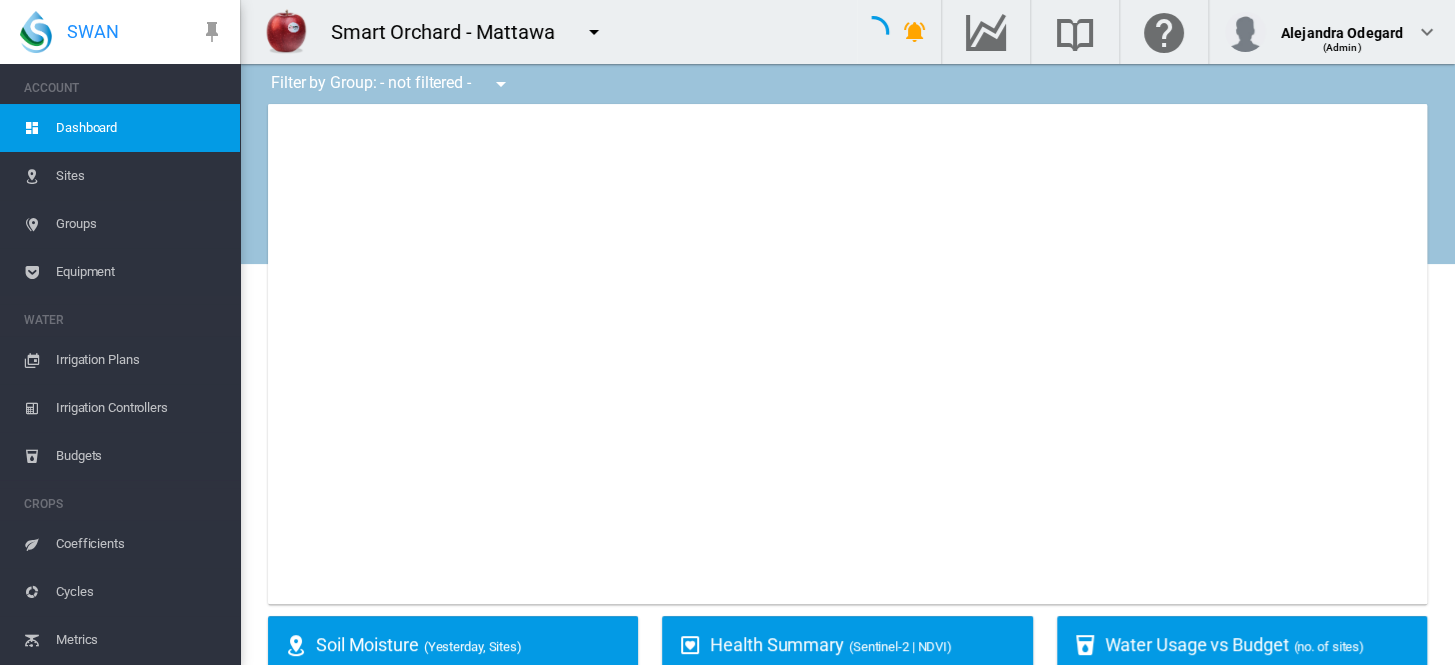 type on "**********" 